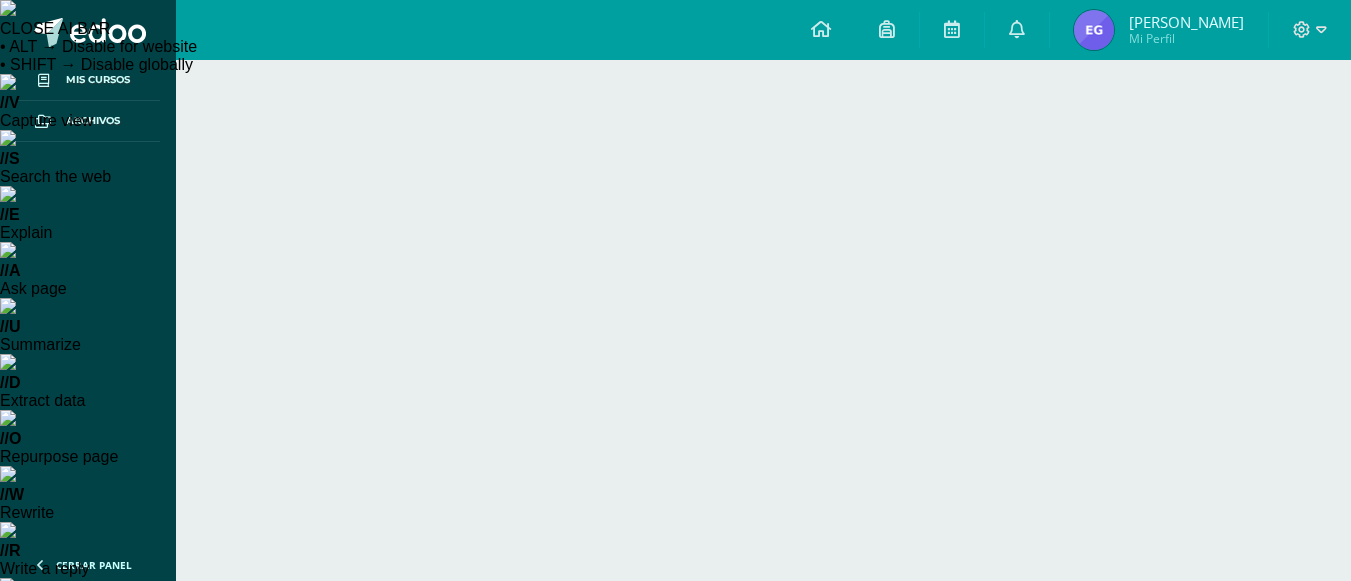 scroll, scrollTop: 350, scrollLeft: 0, axis: vertical 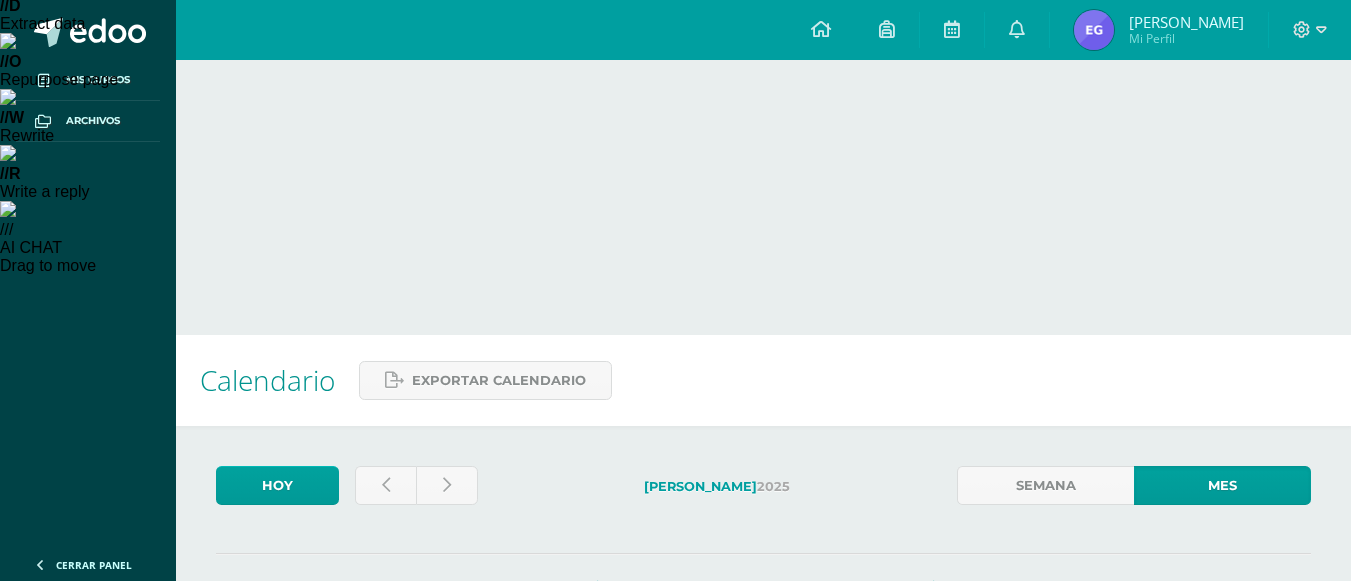 click on "GUIA 2 PLENO LECCIONES 2 Y 3" at bounding box center (917, 926) 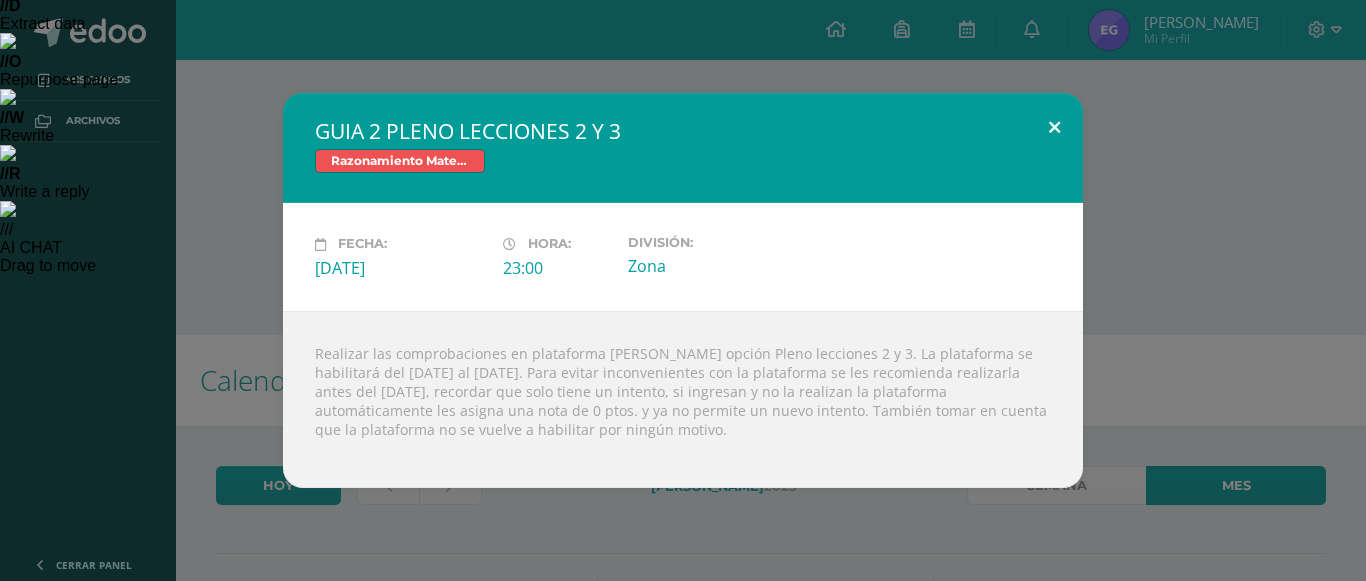 click at bounding box center [1054, 127] 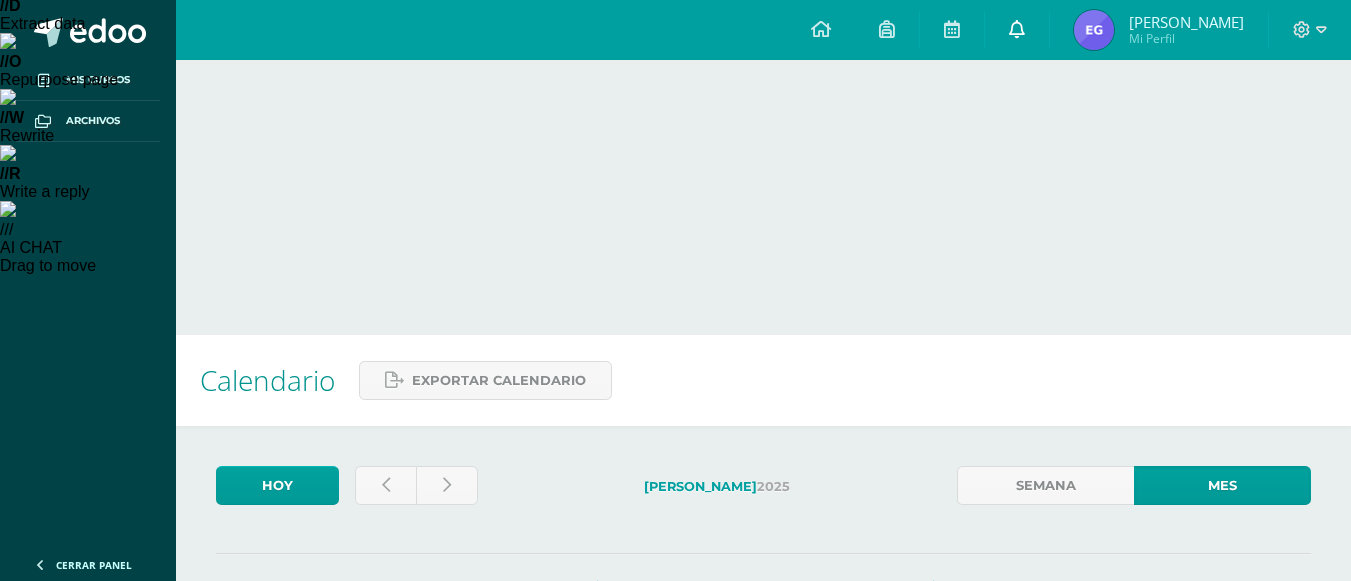 click at bounding box center (1017, 30) 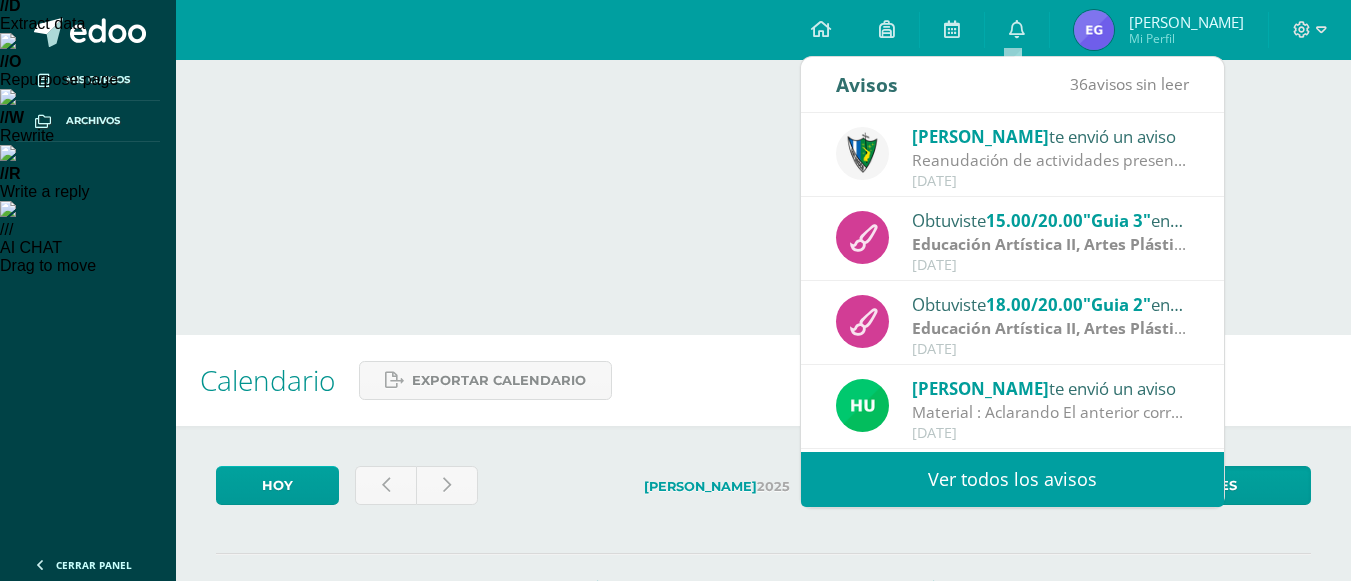 click on "Jose Pinto  te envió un aviso" at bounding box center [1051, 136] 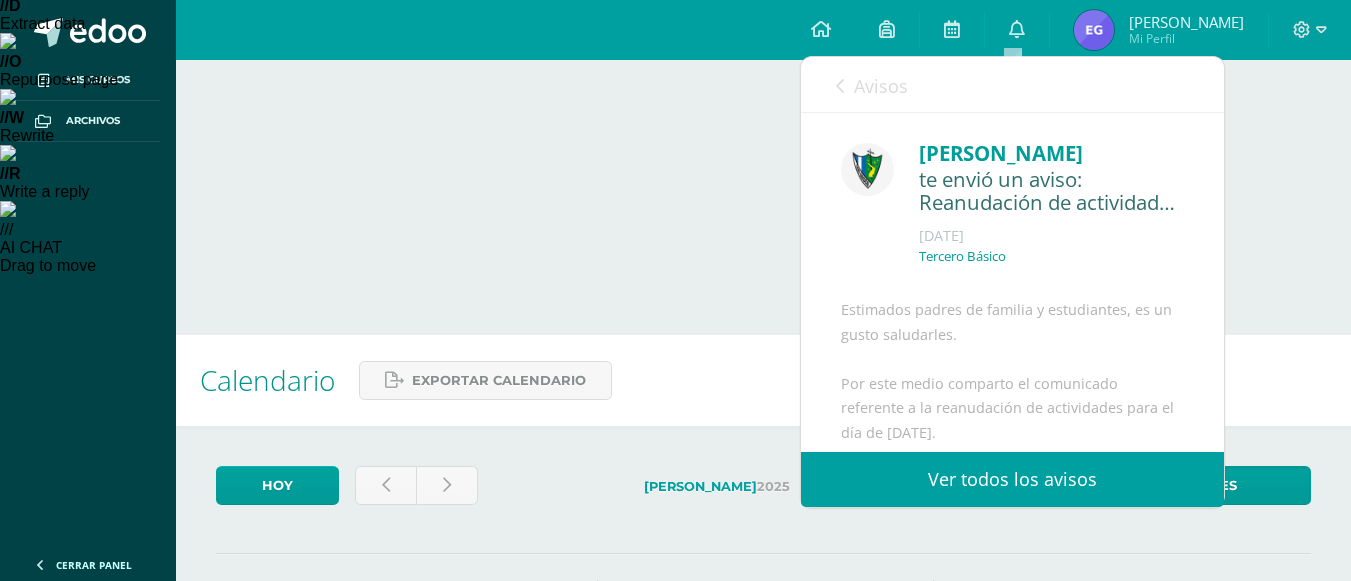 drag, startPoint x: 1207, startPoint y: 181, endPoint x: 1214, endPoint y: 195, distance: 15.652476 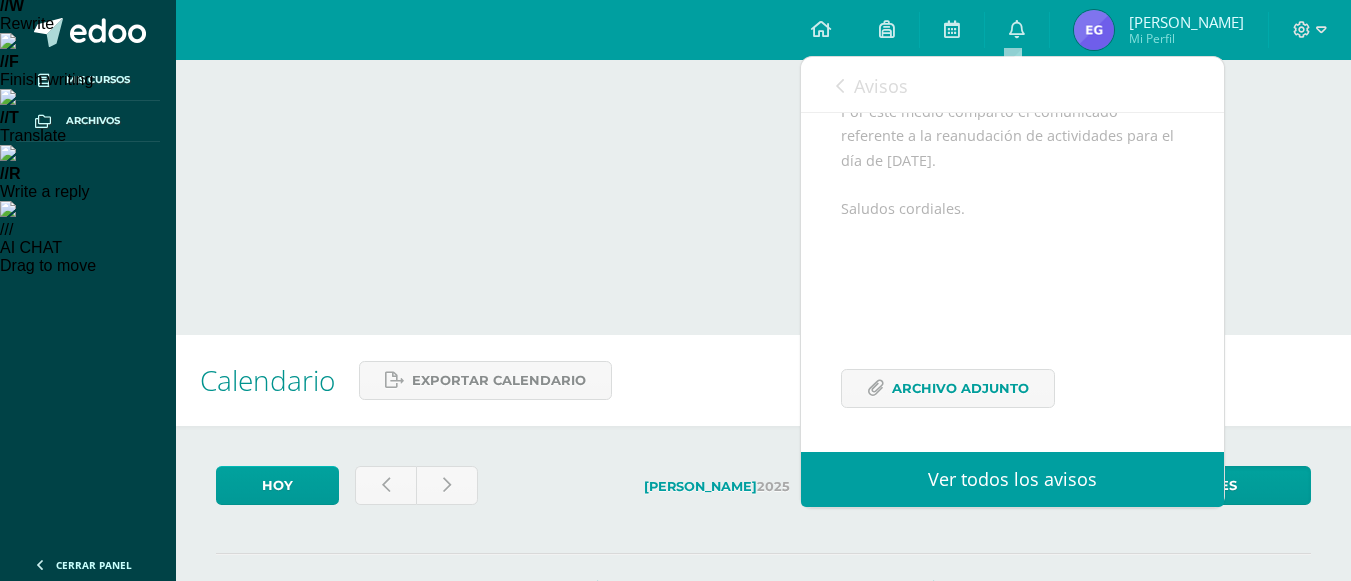 scroll, scrollTop: 0, scrollLeft: 0, axis: both 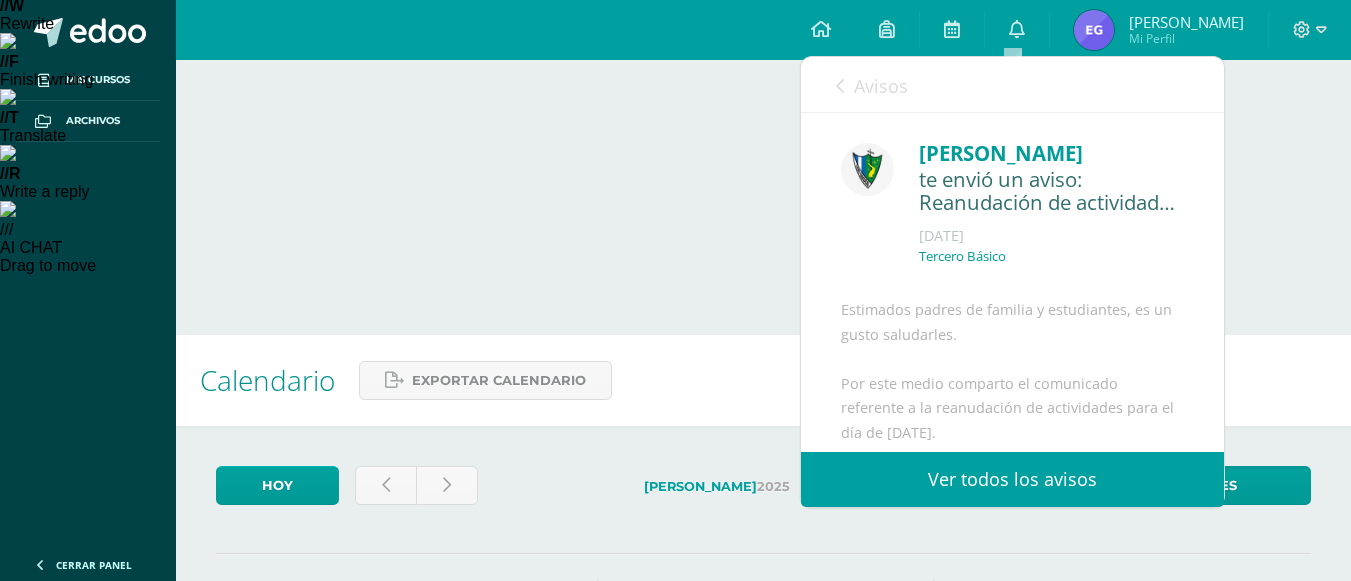 click at bounding box center (840, 86) 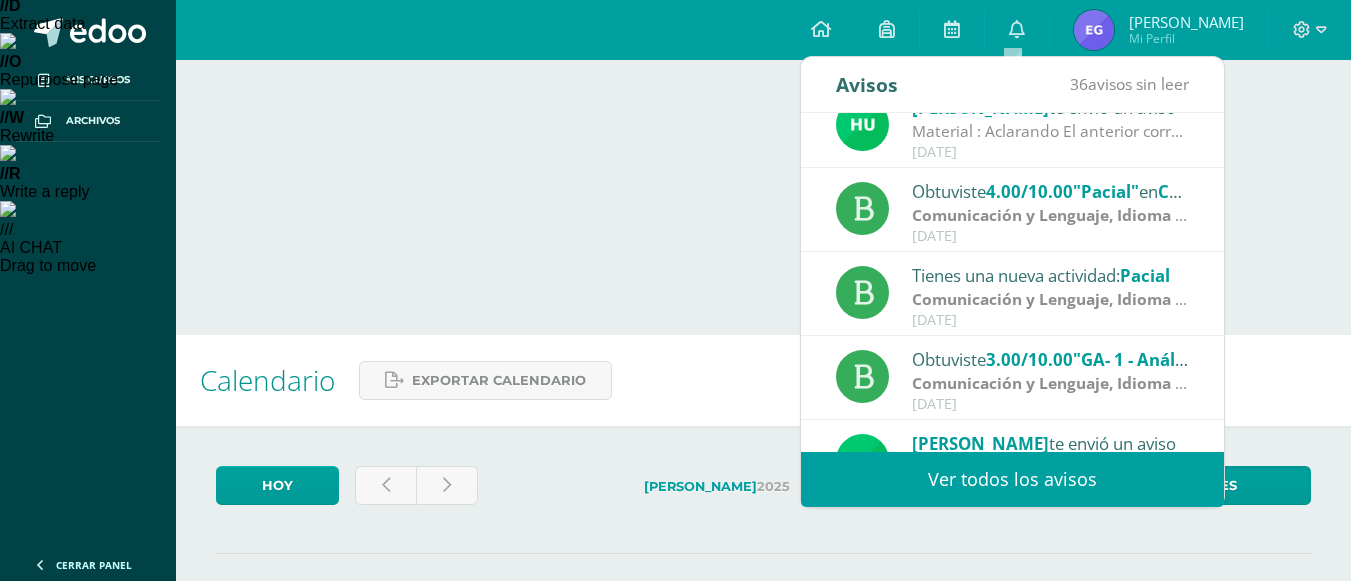 scroll, scrollTop: 333, scrollLeft: 0, axis: vertical 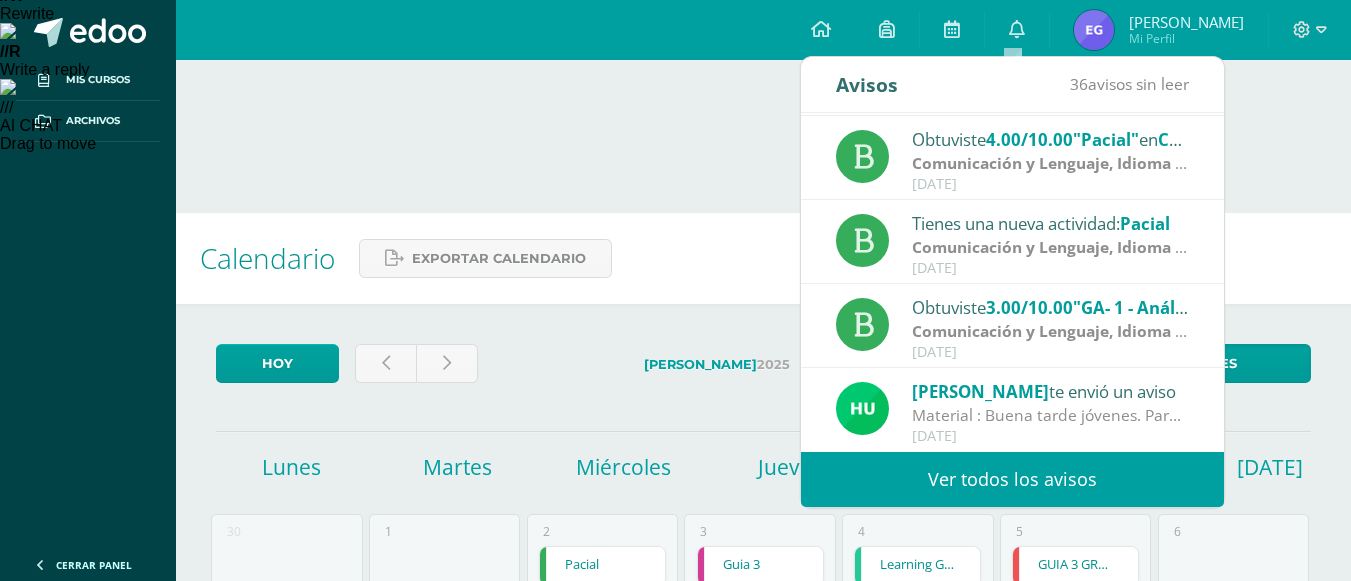 click on "Ver todos los avisos" at bounding box center [1012, 479] 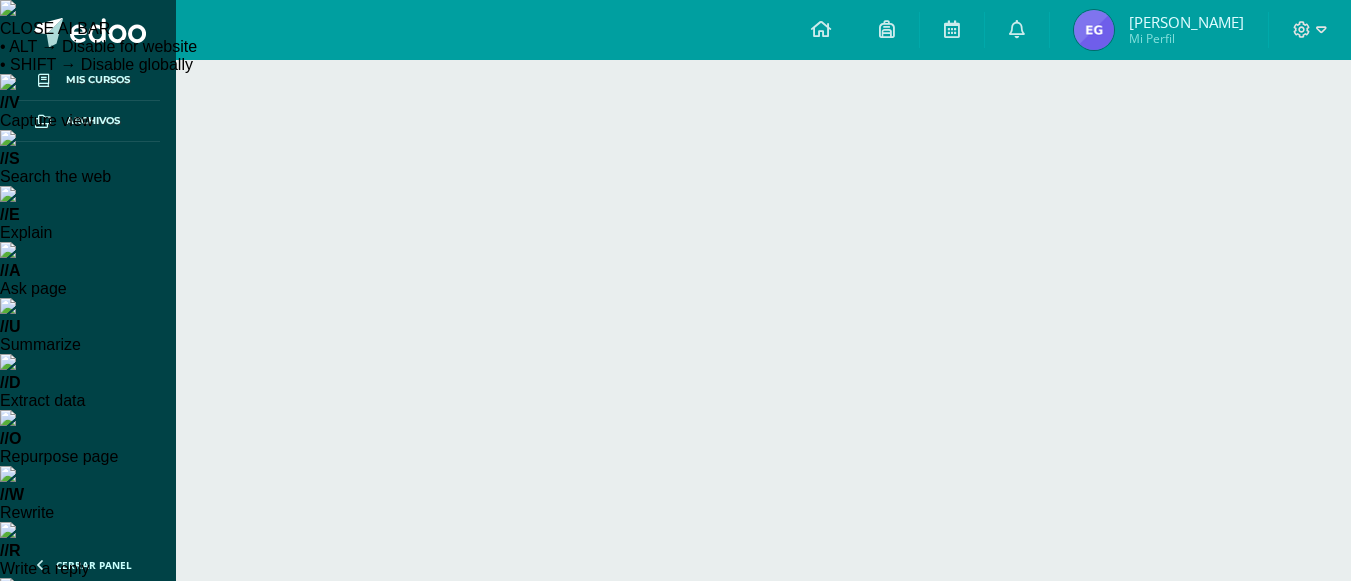 scroll, scrollTop: 0, scrollLeft: 0, axis: both 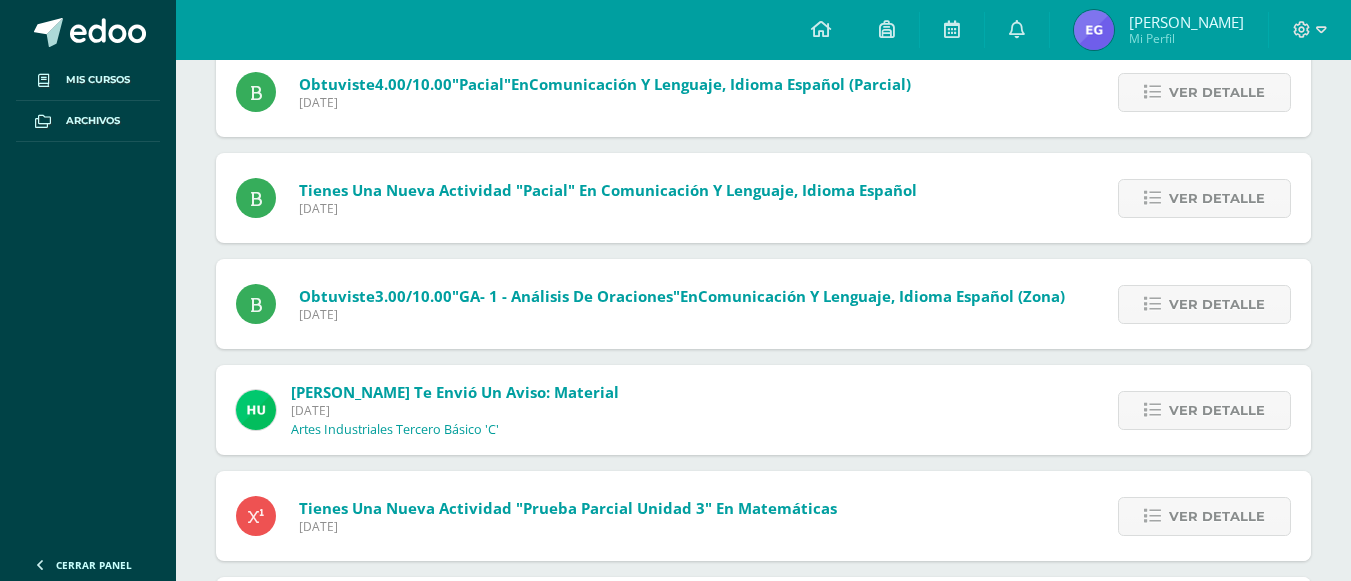 click on "Ver detalle" at bounding box center (1213, 1046) 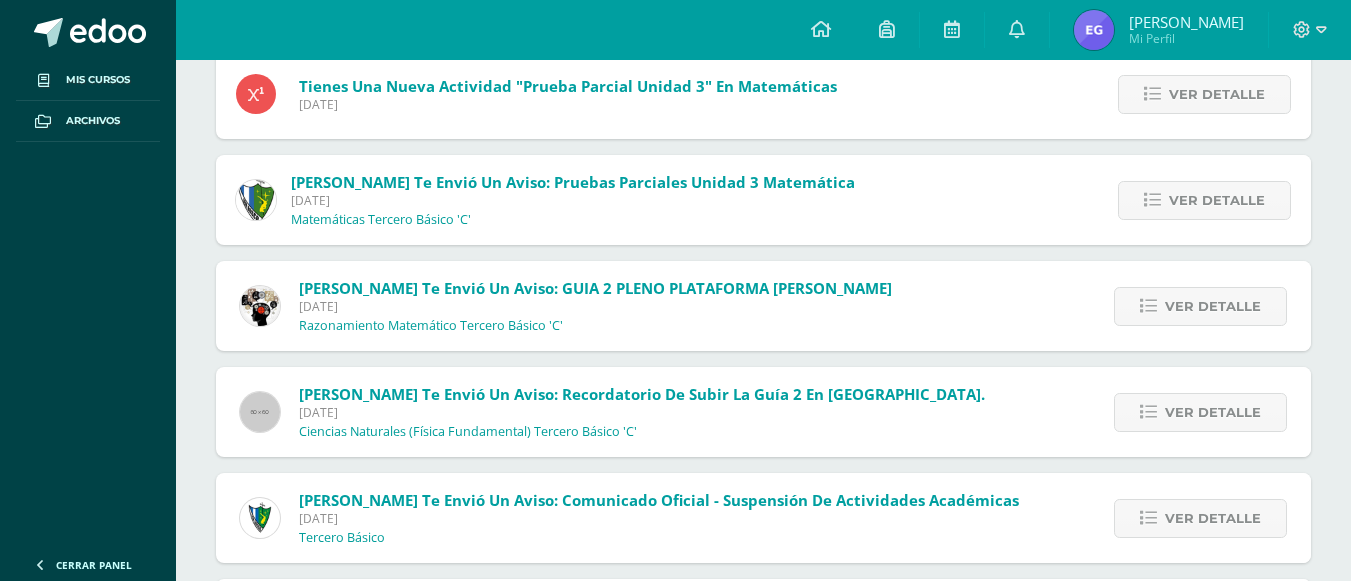 scroll, scrollTop: 1762, scrollLeft: 0, axis: vertical 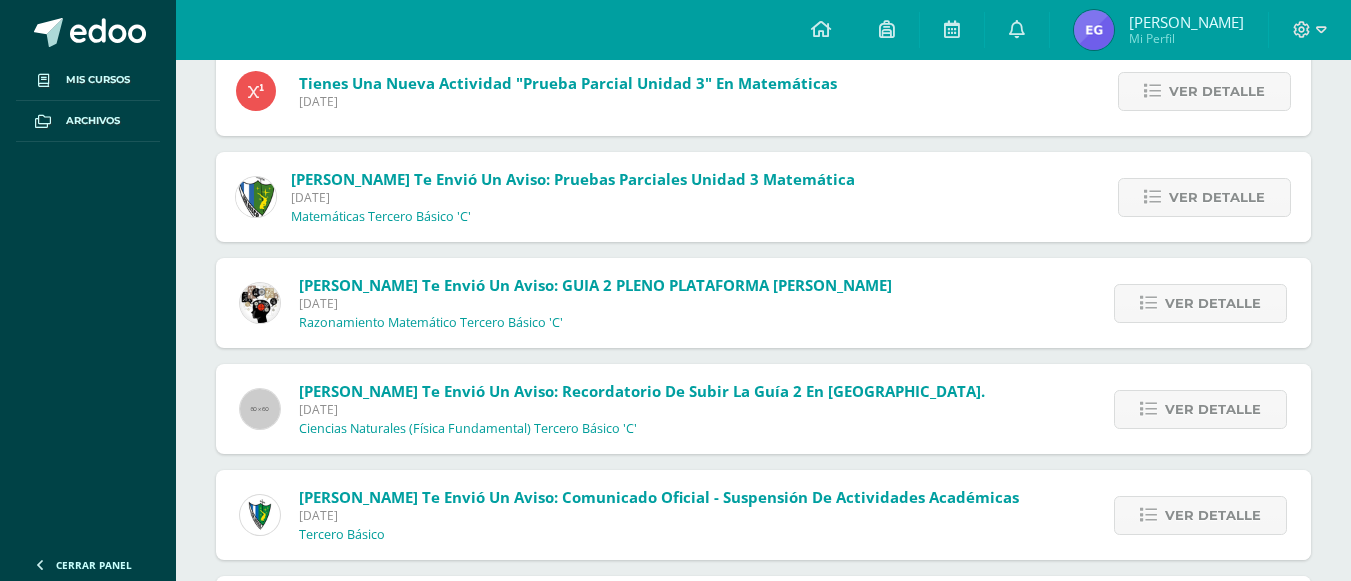click on "Enlace" at bounding box center (317, 1102) 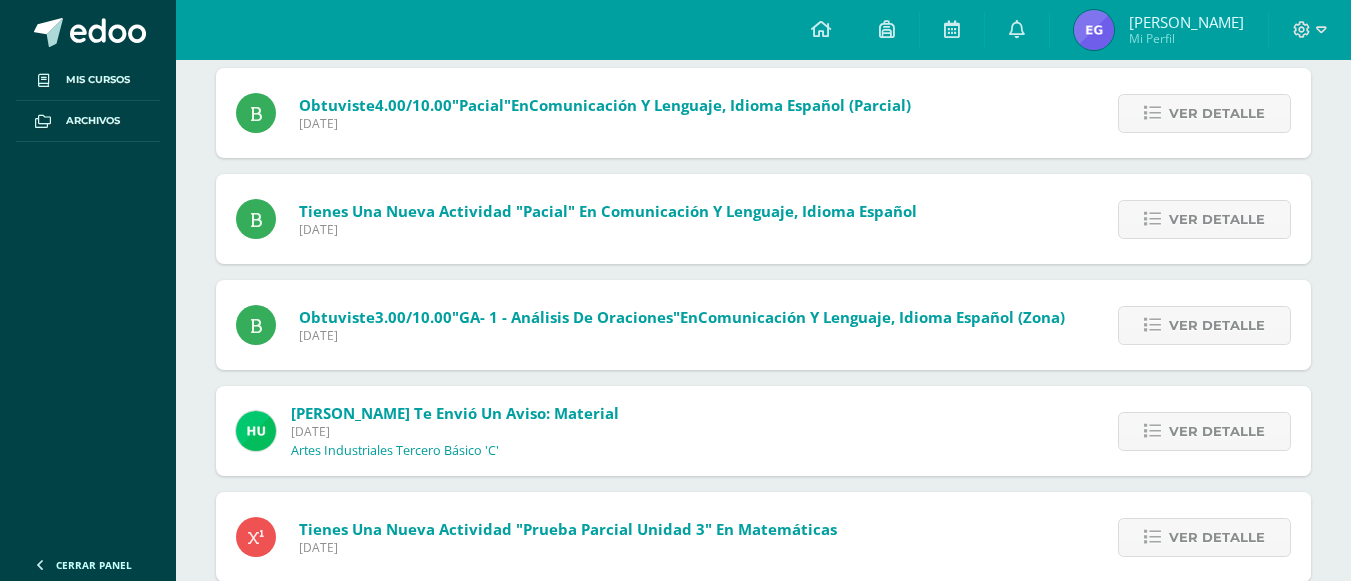 scroll, scrollTop: 1268, scrollLeft: 0, axis: vertical 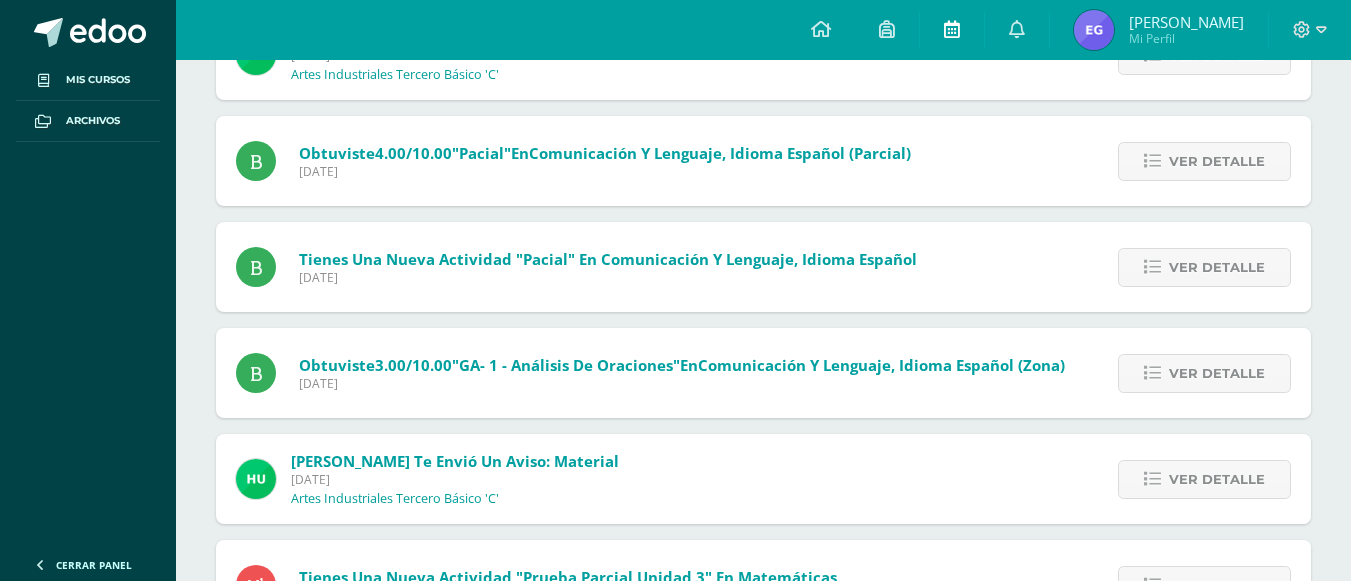 click at bounding box center (952, 29) 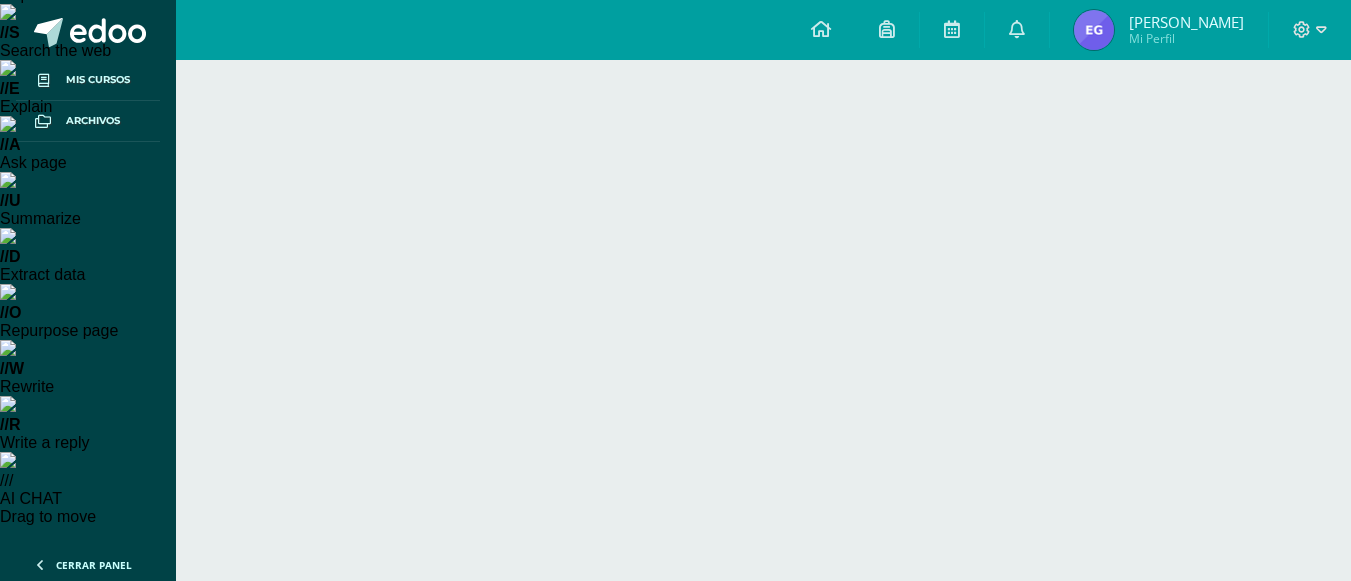 scroll, scrollTop: 0, scrollLeft: 0, axis: both 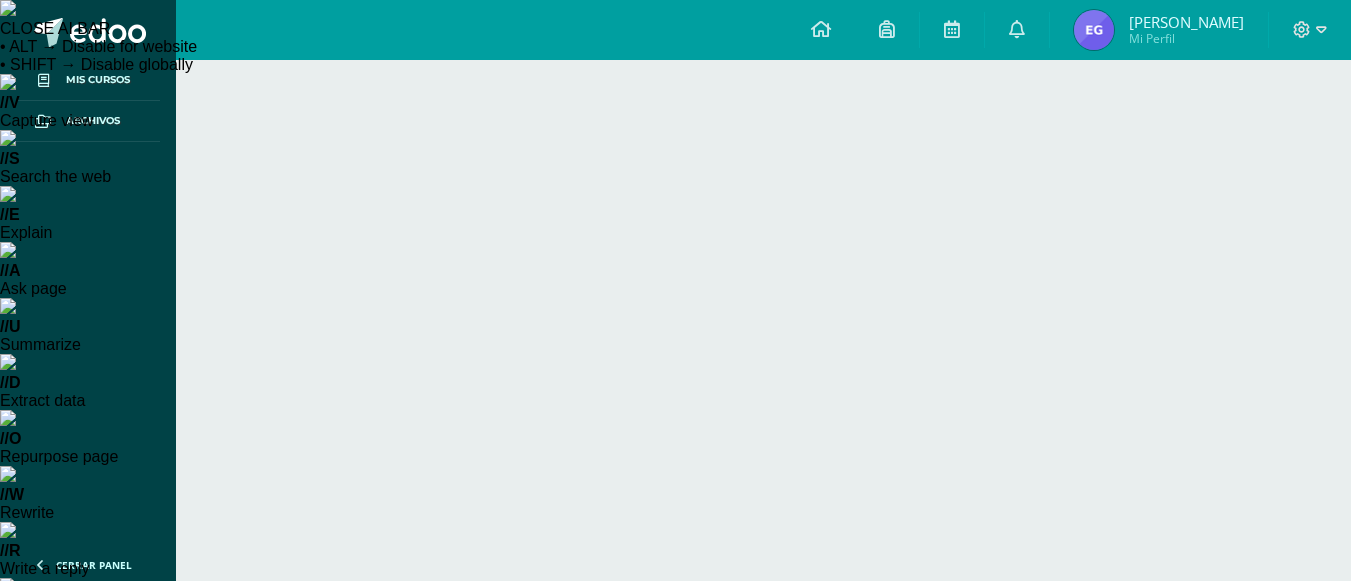 click at bounding box center (447, 862) 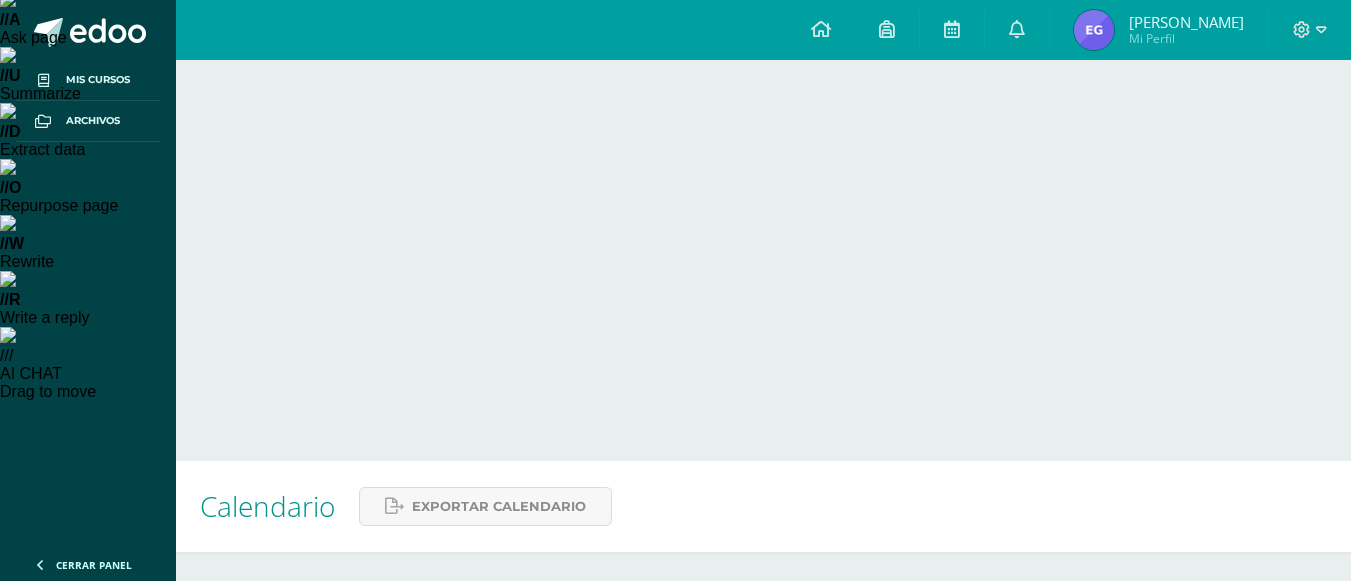 scroll, scrollTop: 255, scrollLeft: 0, axis: vertical 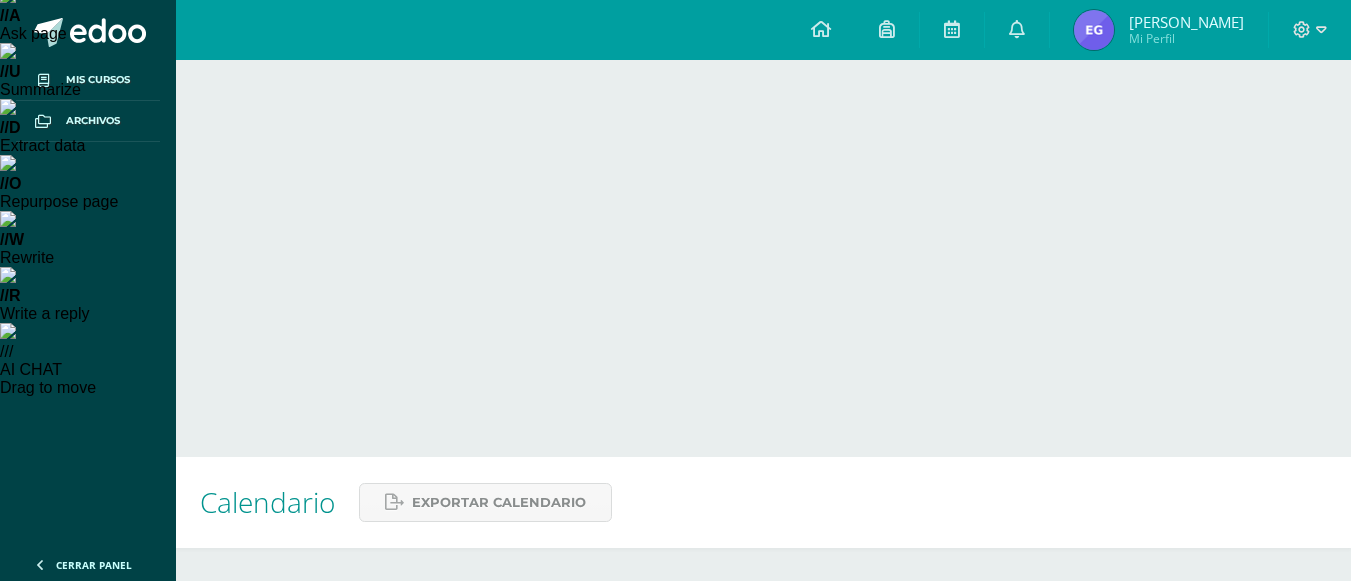 click on "Tercero Básico" at bounding box center [417, 839] 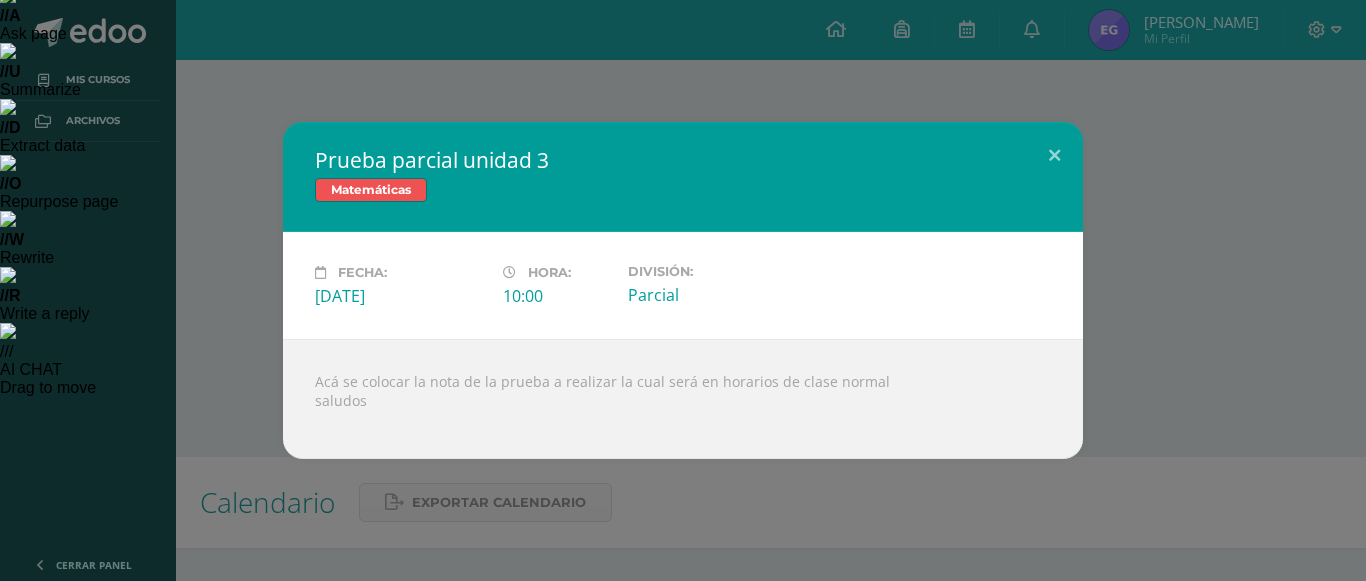 click on "Prueba parcial unidad 3
Matemáticas
Fecha:
Lunes 14 de Julio
Hora:
10:00
División:
Parcial
saludos" at bounding box center [683, 290] 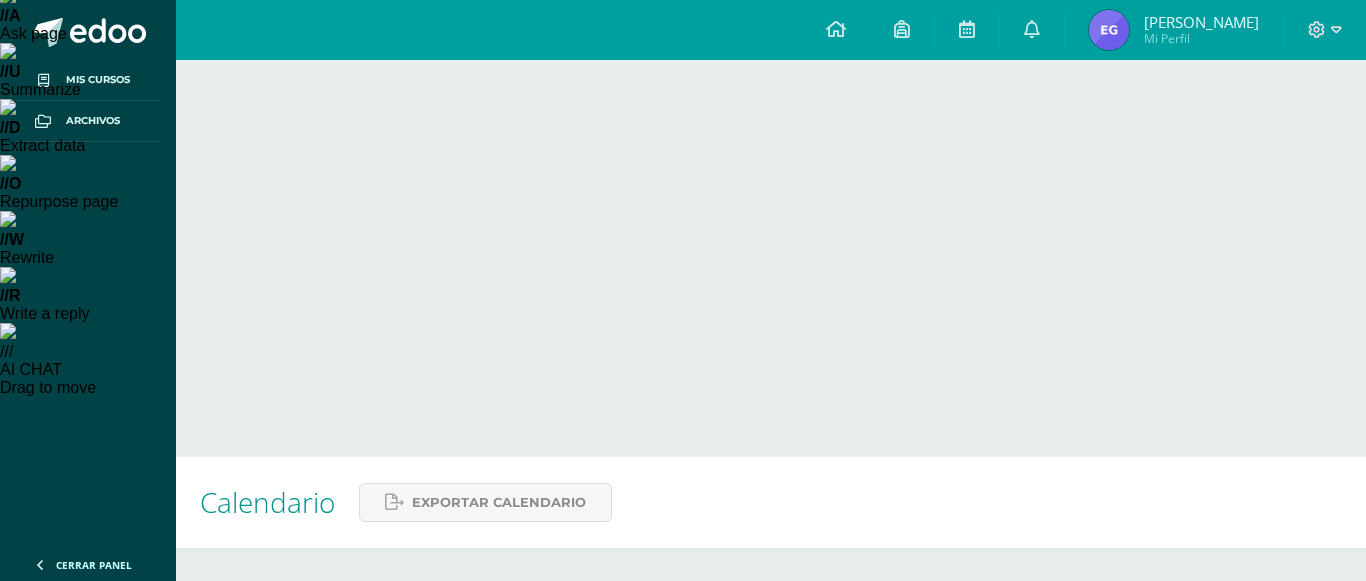 click on "Prueba parcial unidad 3
Matemáticas
Fecha:
Lunes 14 de Julio
Hora:
10:00
División:
Parcial
saludos" at bounding box center [683, 290] 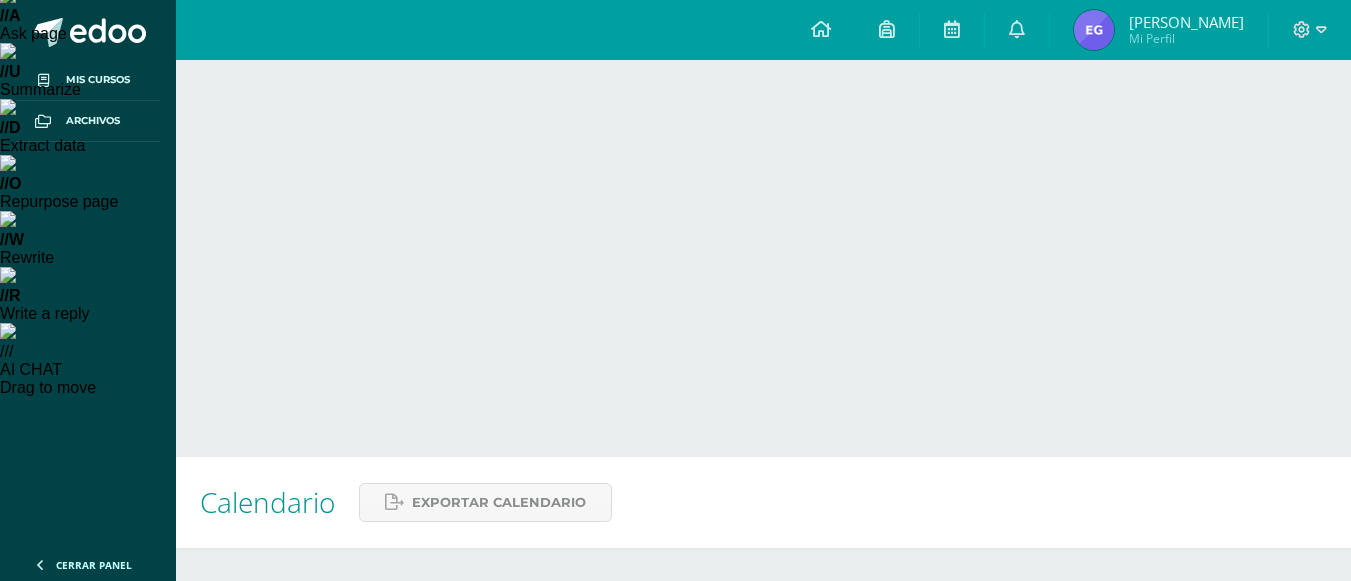 click on "guía 3 y 4 Tercero Básico Matemáticas" at bounding box center (416, 967) 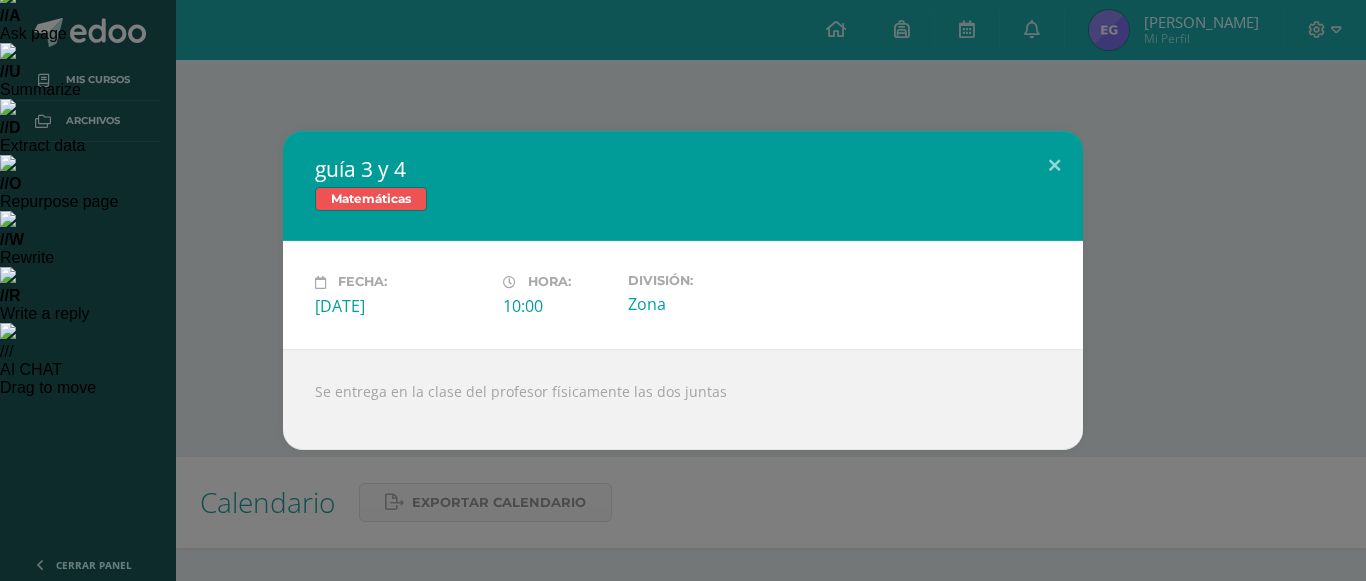 click on "guía 3 y 4
Matemáticas
Fecha:
Lunes 14 de Julio
Hora:
10:00
División:
Zona
Se entrega en la clase del profesor físicamente  las dos juntas" at bounding box center (683, 290) 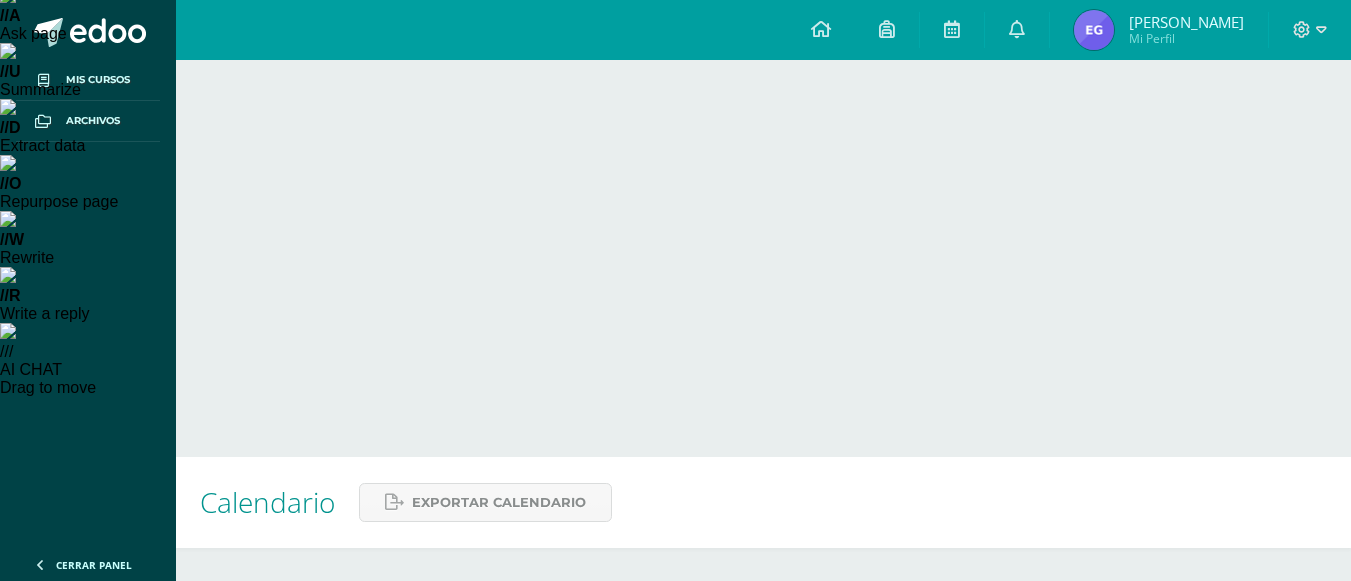 click on "Mis cursos Archivos" at bounding box center [88, 300] 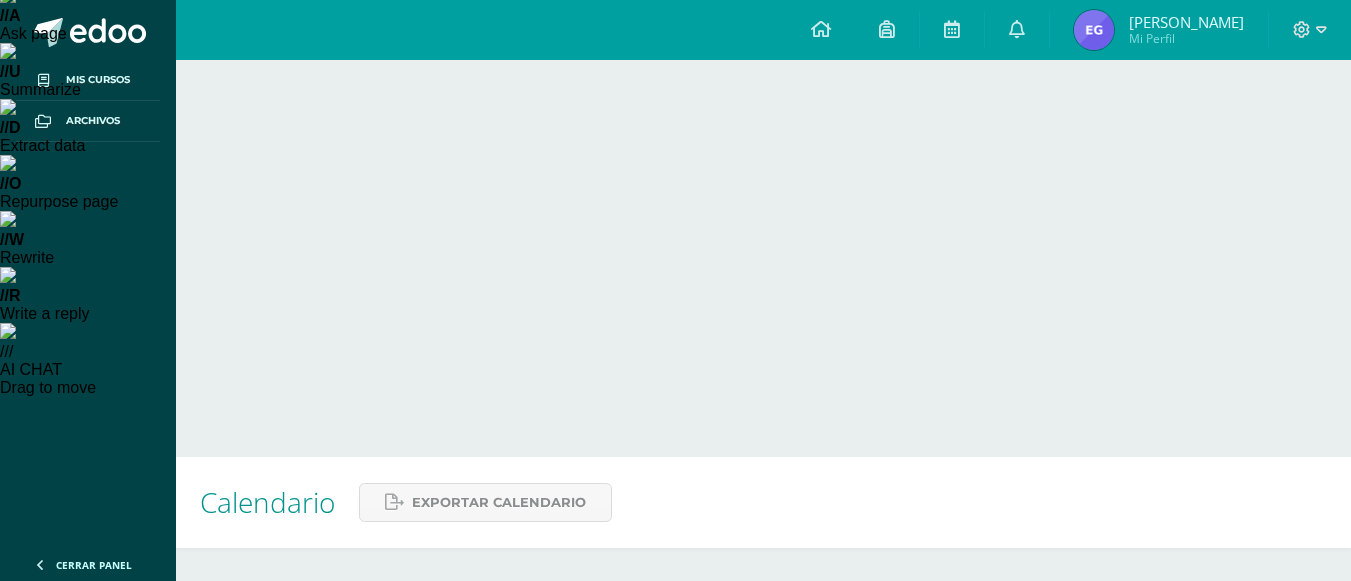 click on "Tercero Básico" at bounding box center (417, 959) 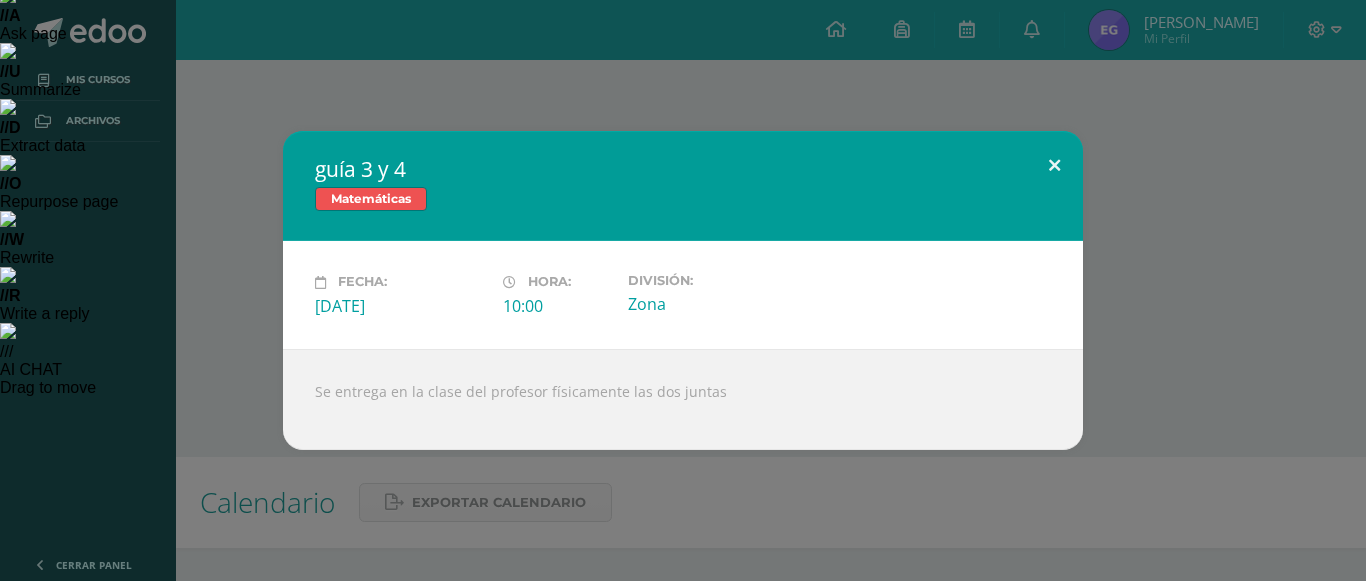 click at bounding box center [1054, 165] 